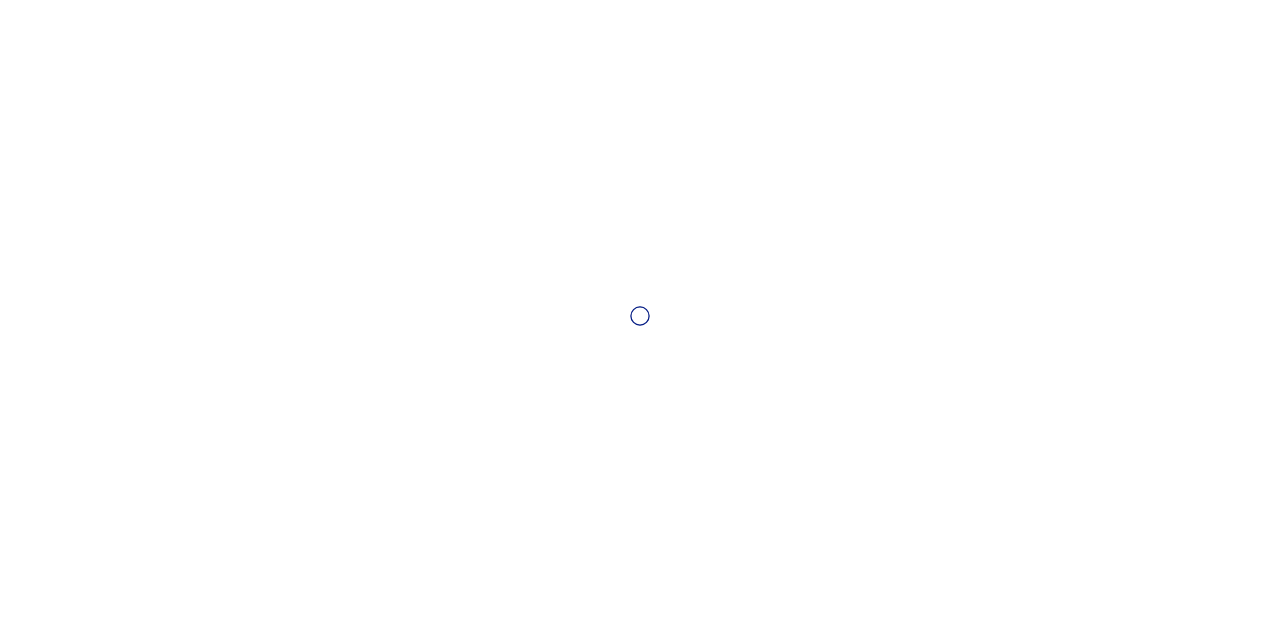 scroll, scrollTop: 0, scrollLeft: 0, axis: both 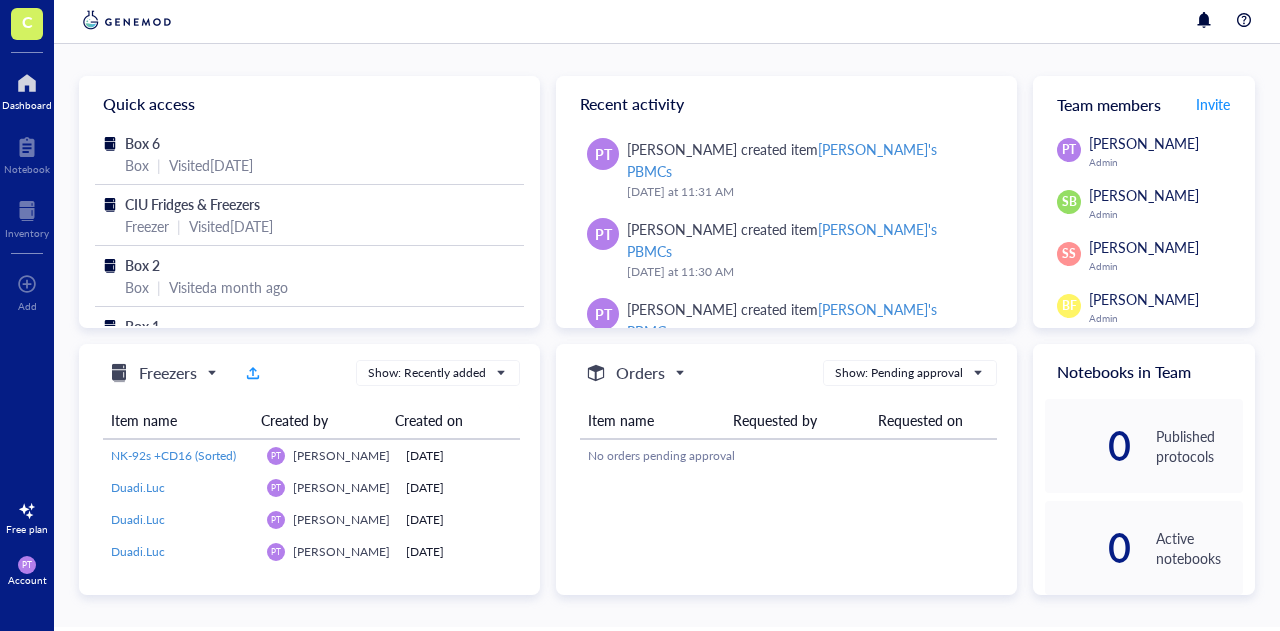 click on "[DATE] 2:02 PM" at bounding box center [806, 519] 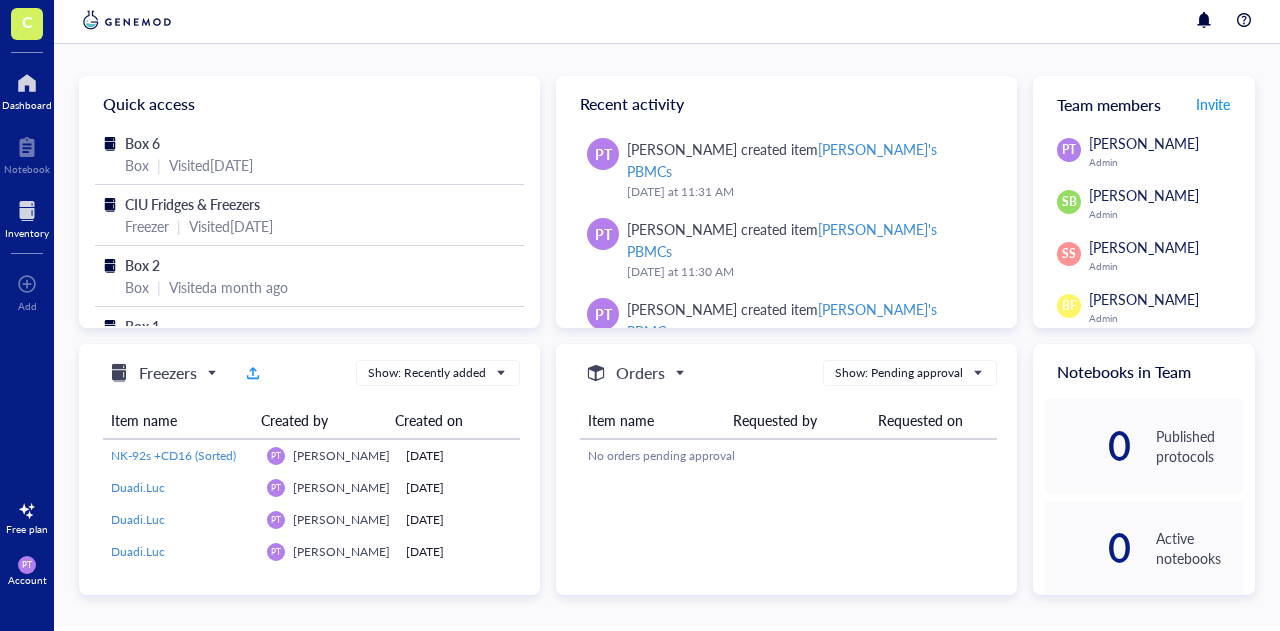 click at bounding box center (27, 211) 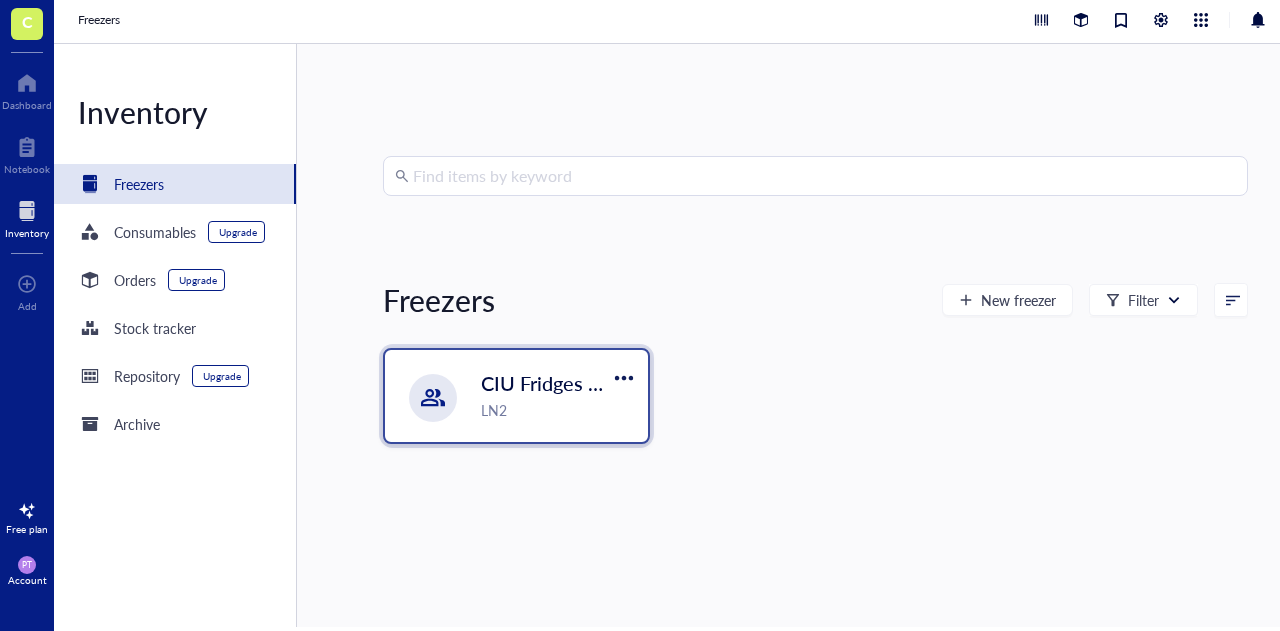 click on "LN2" at bounding box center (558, 410) 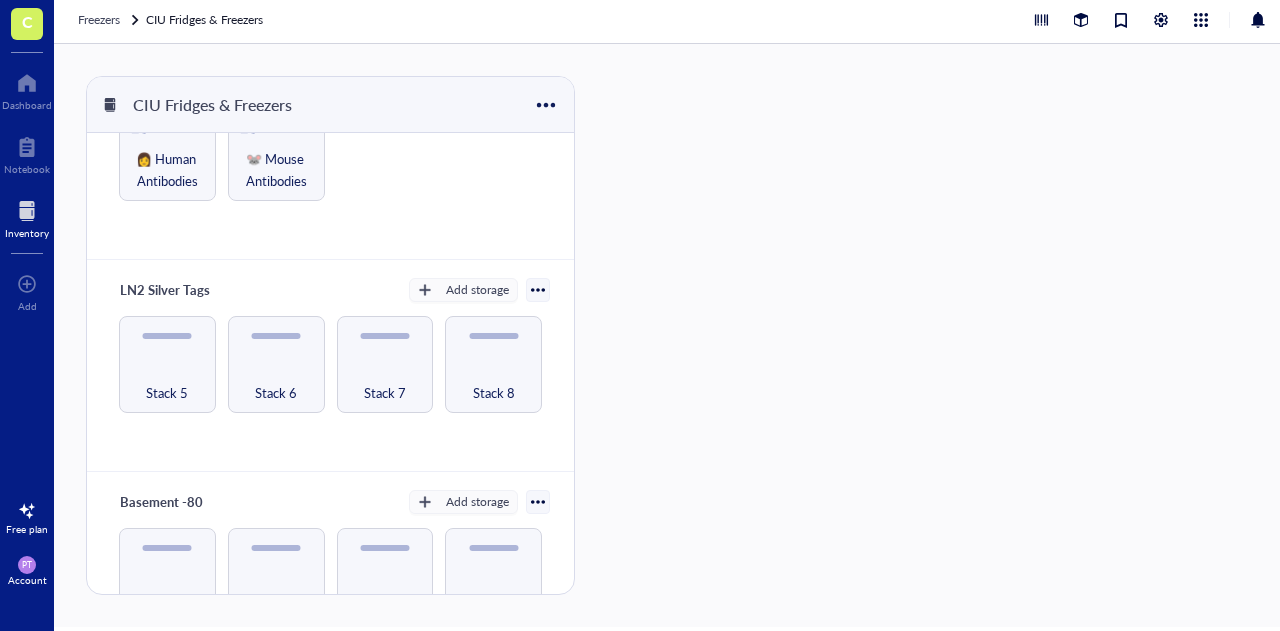 scroll, scrollTop: 141, scrollLeft: 0, axis: vertical 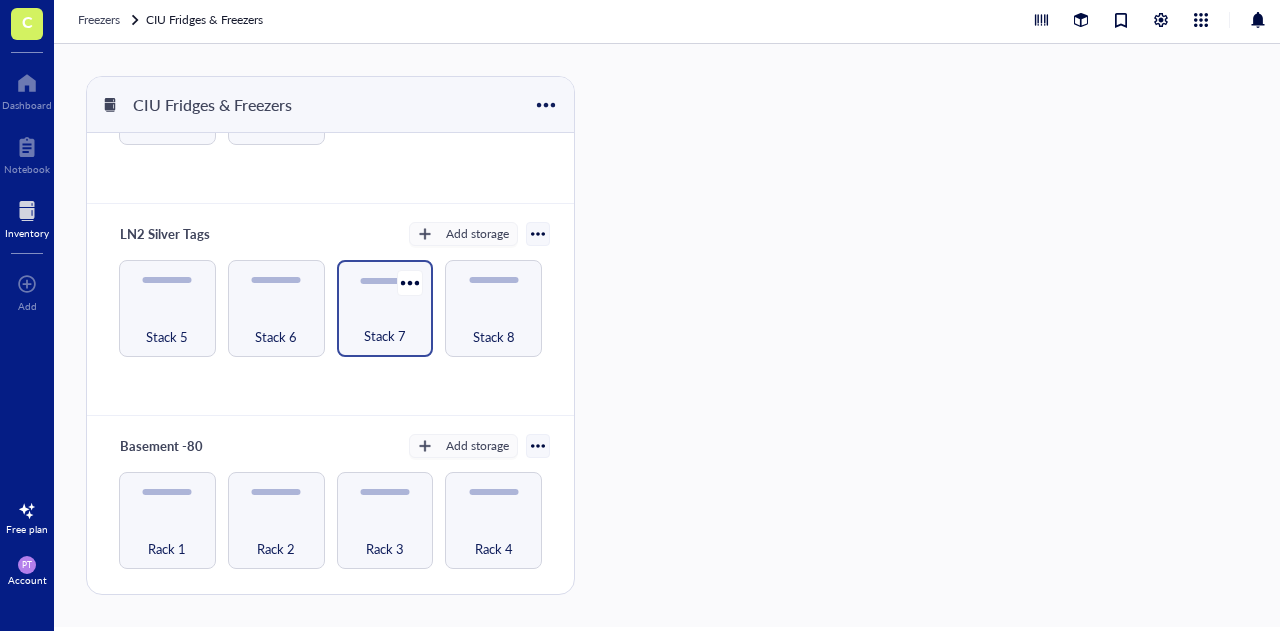 click on "Stack 7" at bounding box center [385, 325] 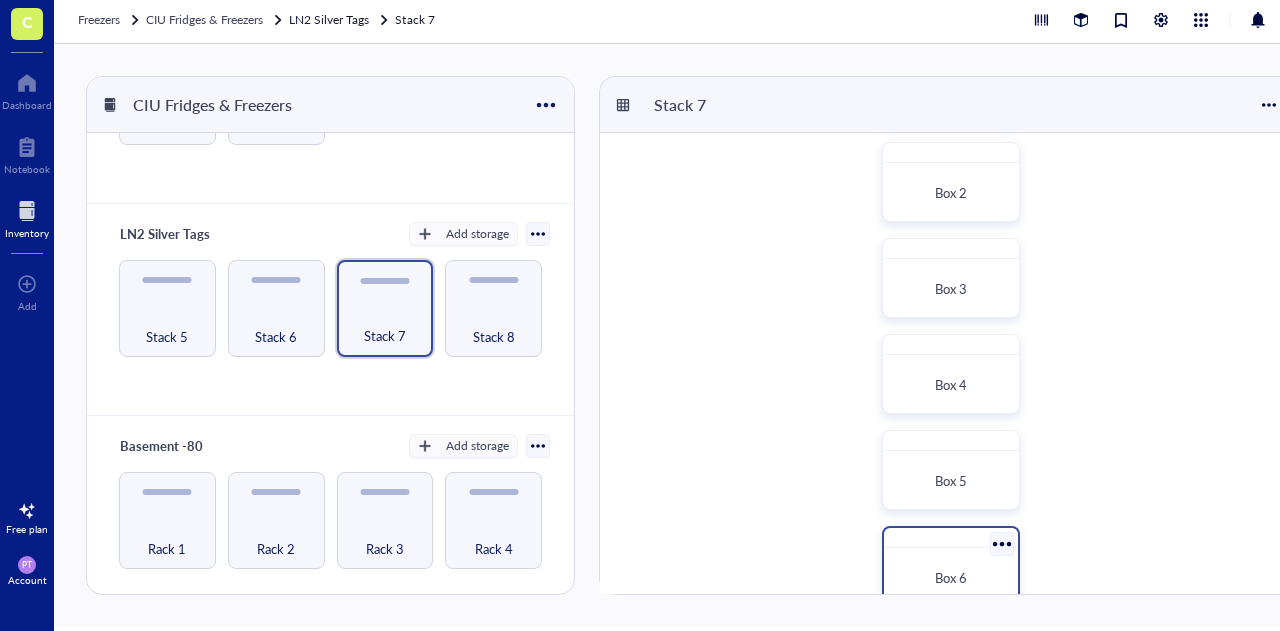 click on "Box 6" at bounding box center [951, 578] 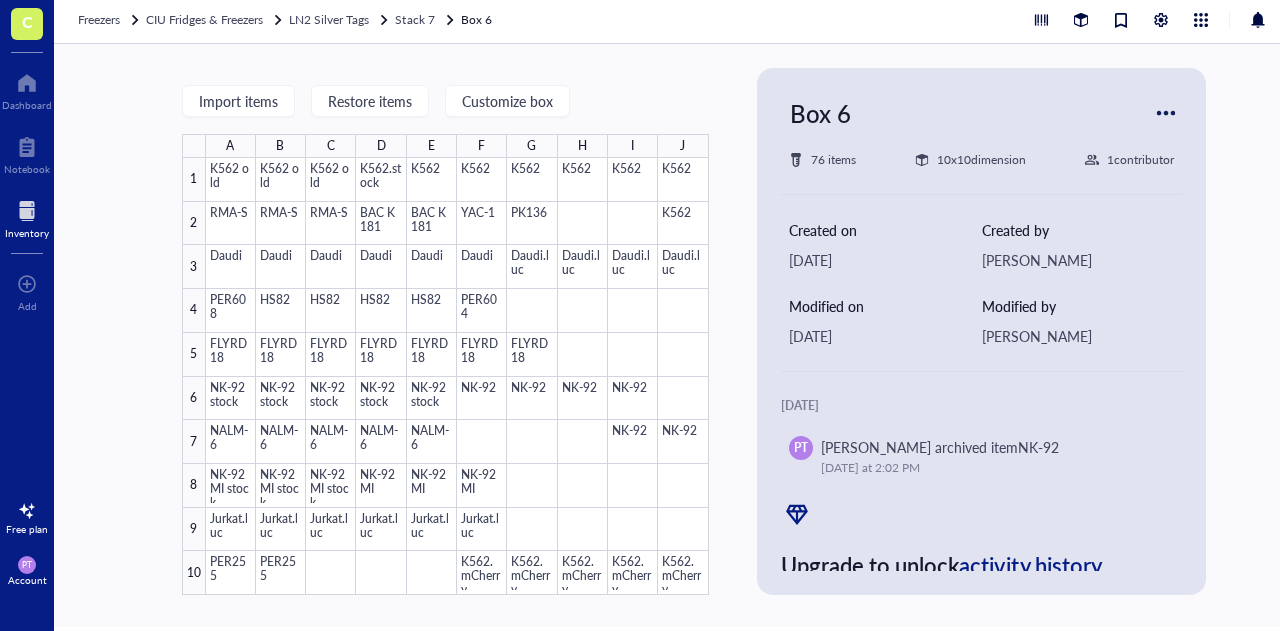 click at bounding box center [27, 211] 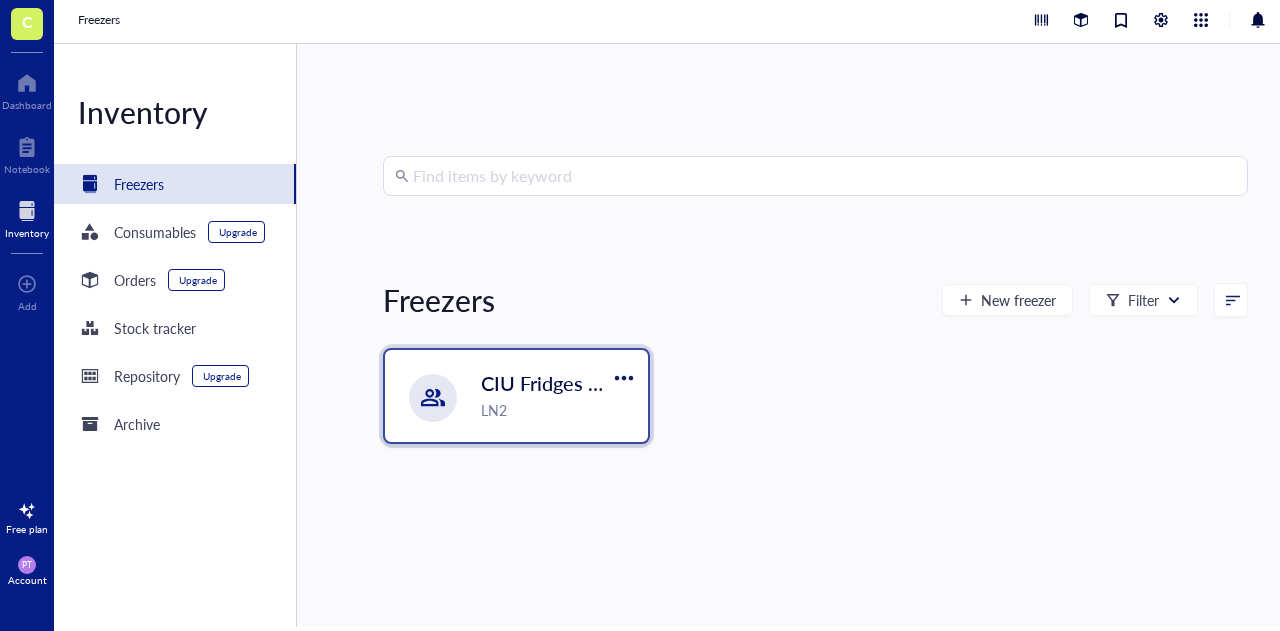 click on "CIU Fridges & Freezers LN2" at bounding box center (516, 396) 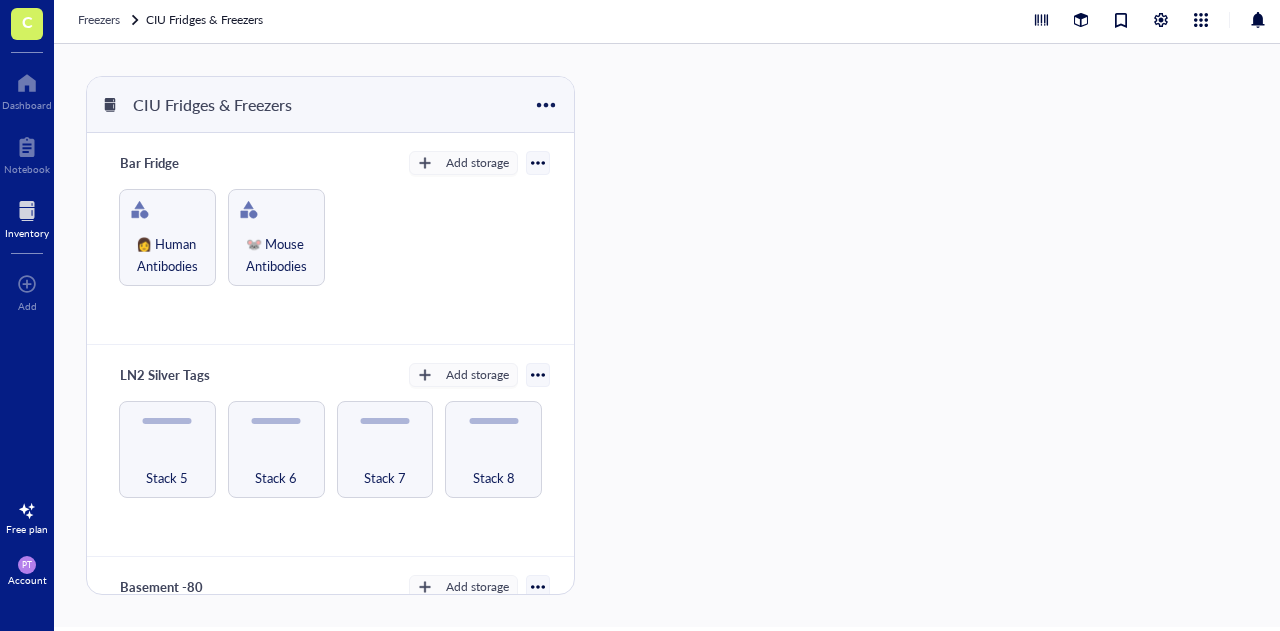scroll, scrollTop: 134, scrollLeft: 0, axis: vertical 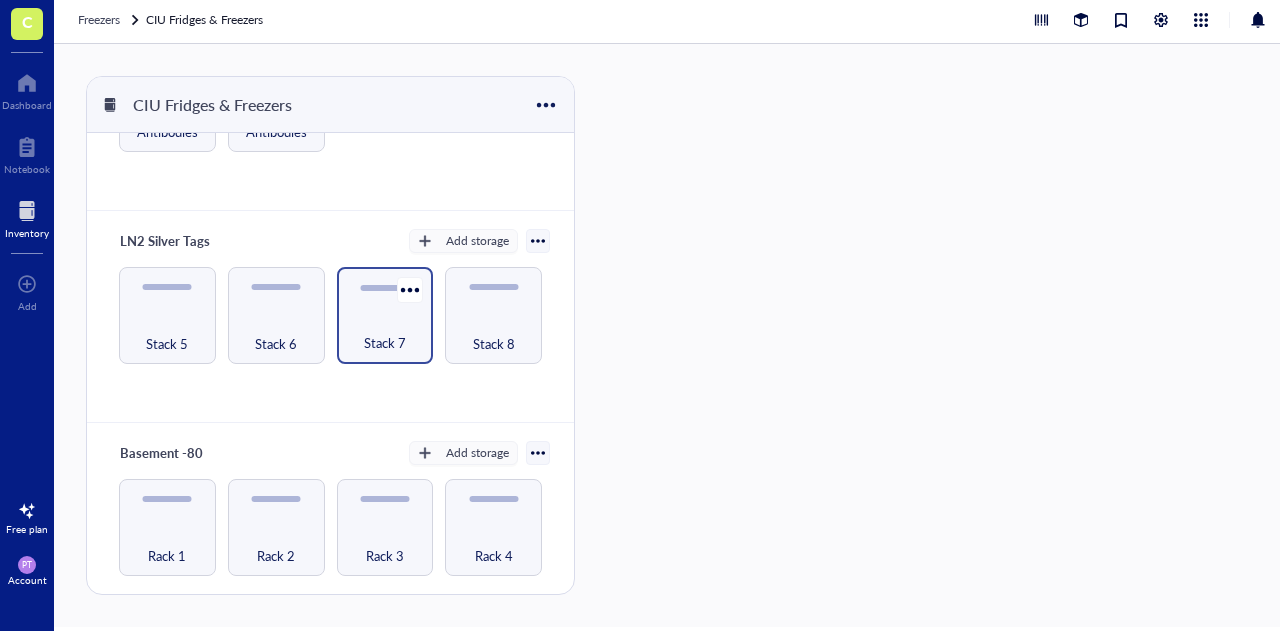 click on "Stack 7" at bounding box center (385, 332) 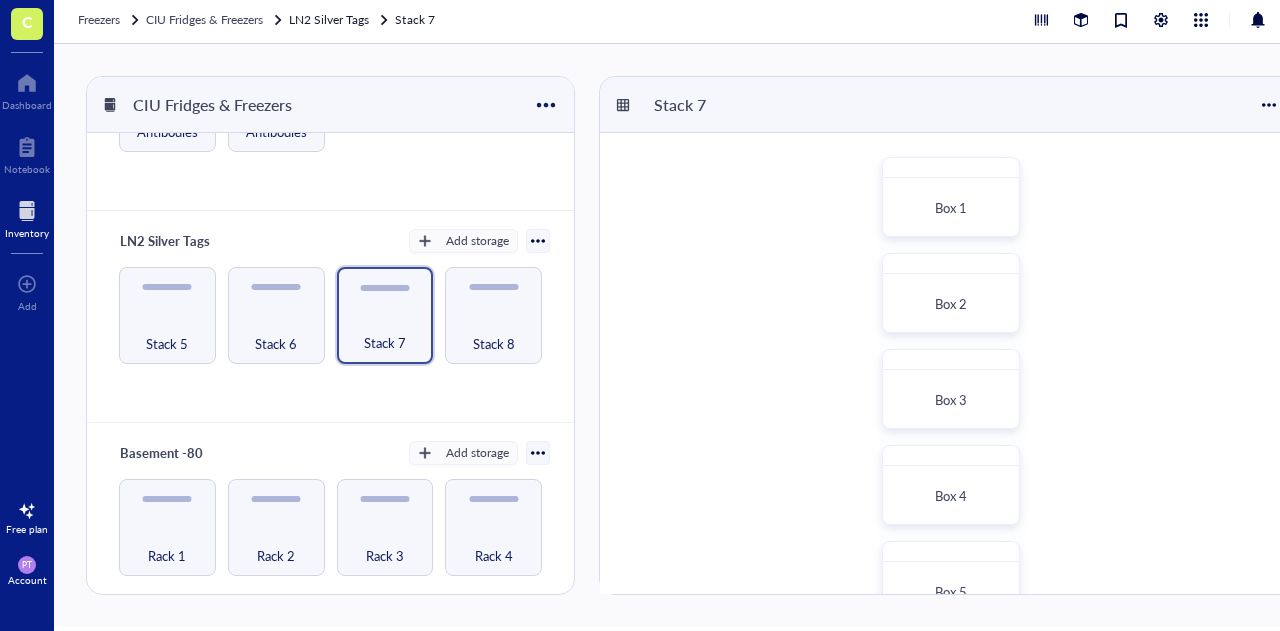 drag, startPoint x: 910, startPoint y: 205, endPoint x: 758, endPoint y: 219, distance: 152.64337 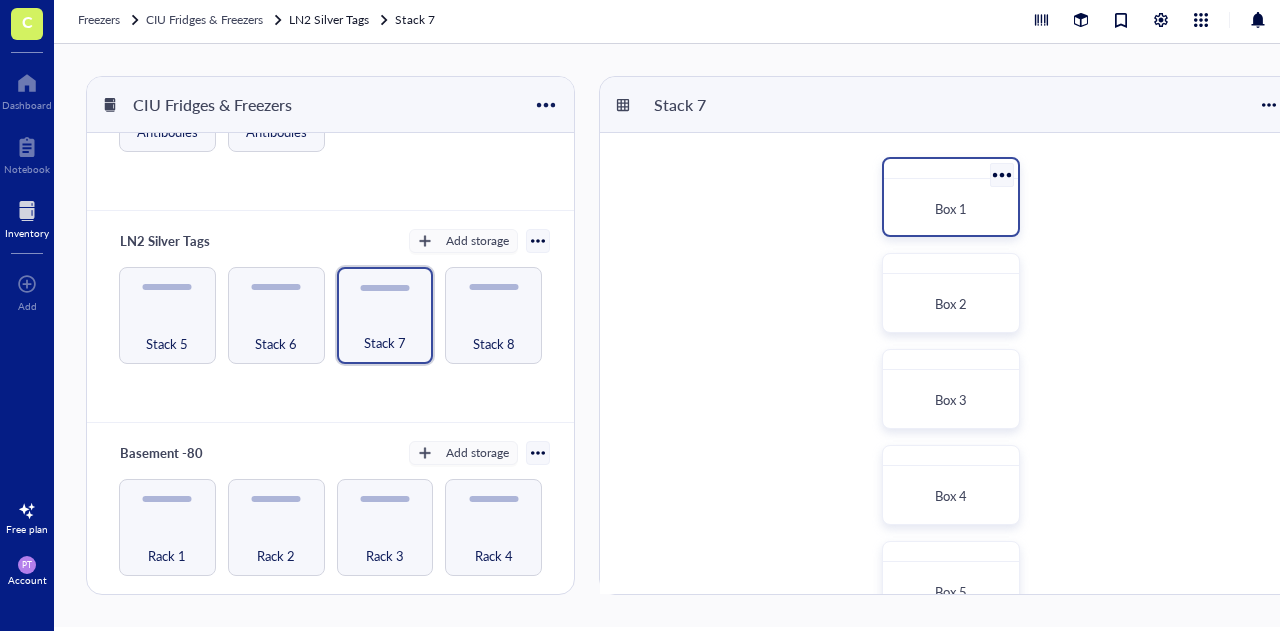 click on "Box 1" at bounding box center [951, 209] 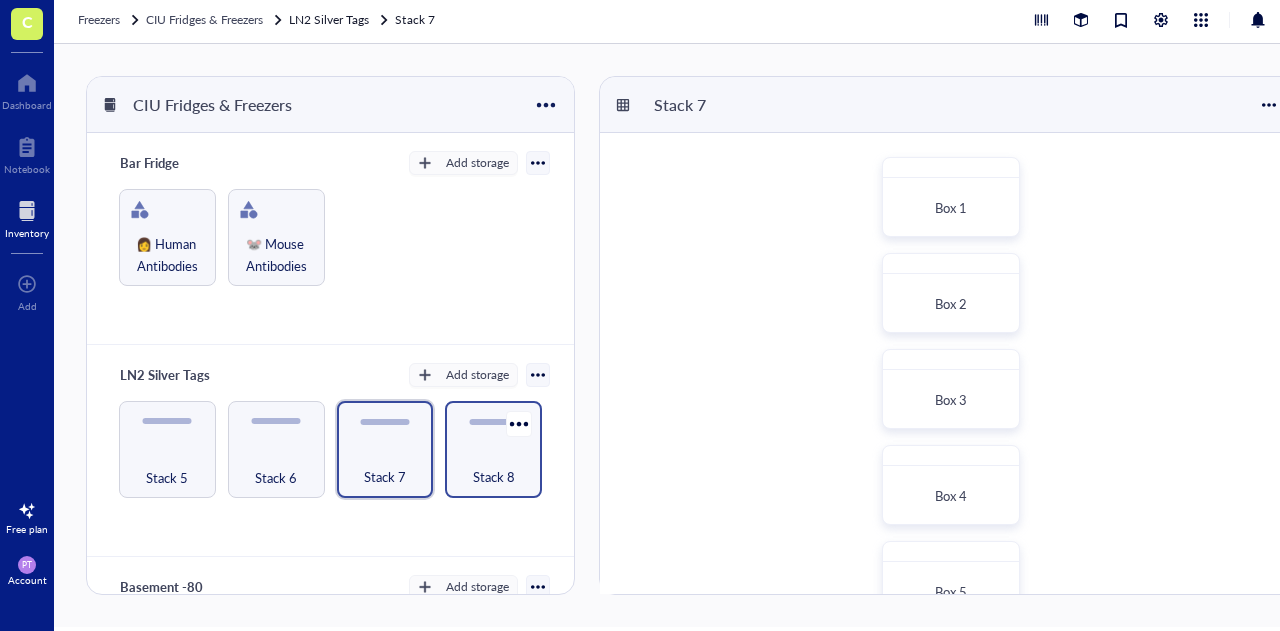 scroll, scrollTop: 136, scrollLeft: 0, axis: vertical 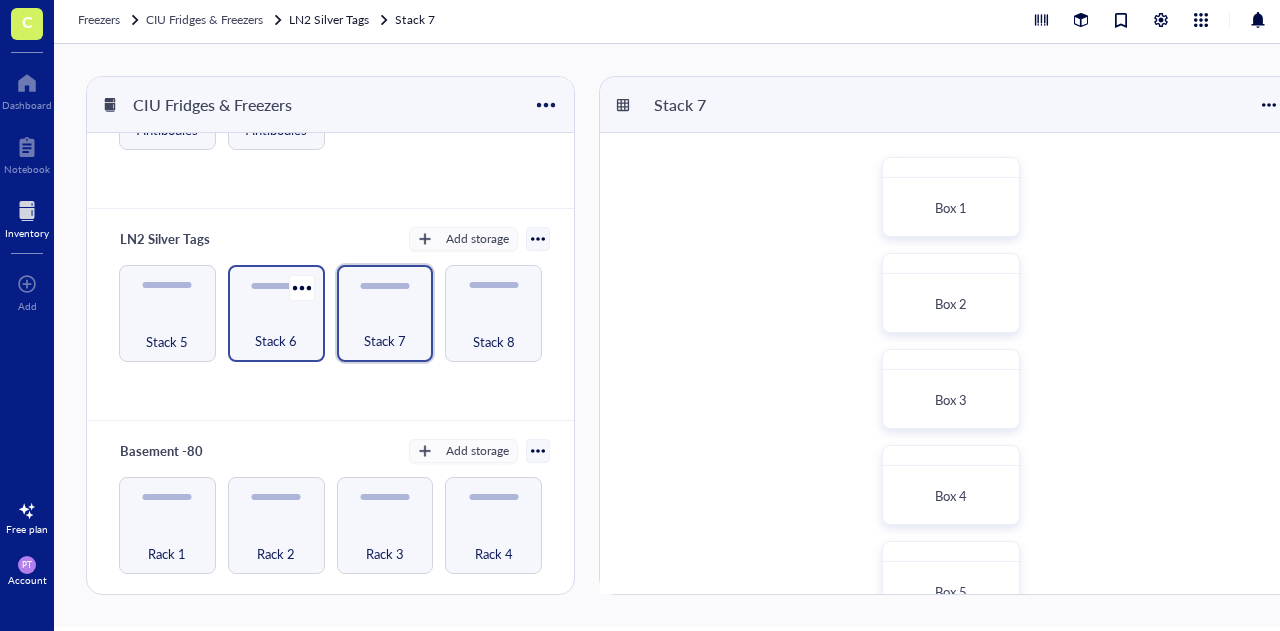 click on "Stack 6" at bounding box center [276, 330] 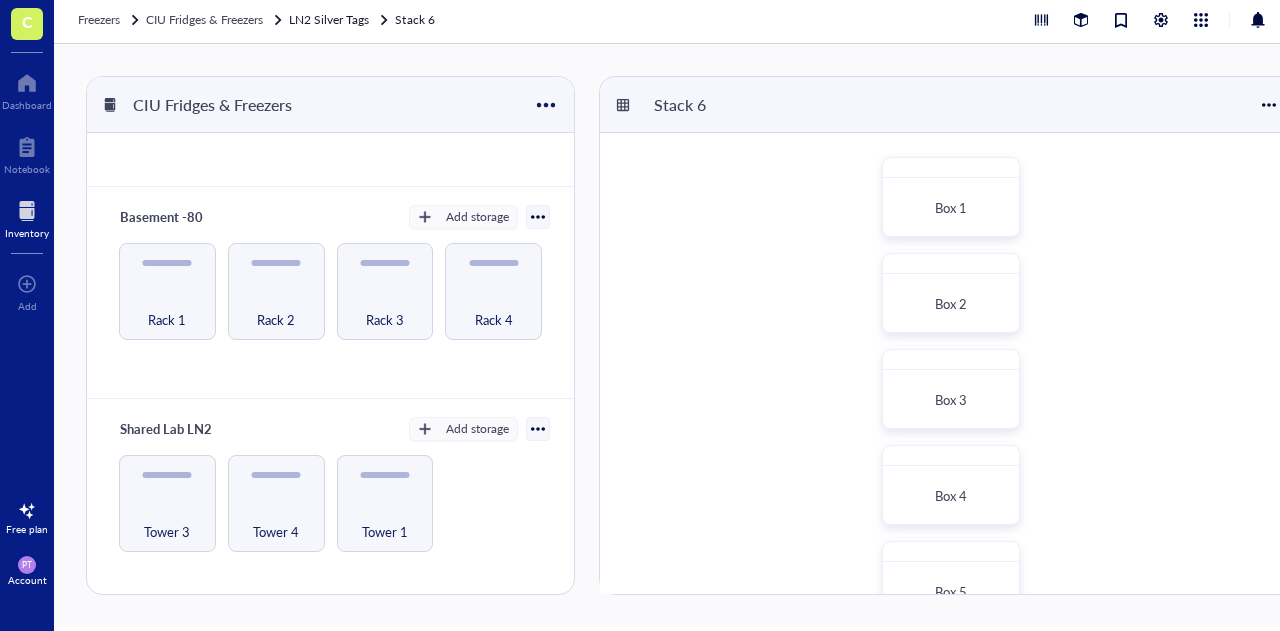 scroll, scrollTop: 370, scrollLeft: 0, axis: vertical 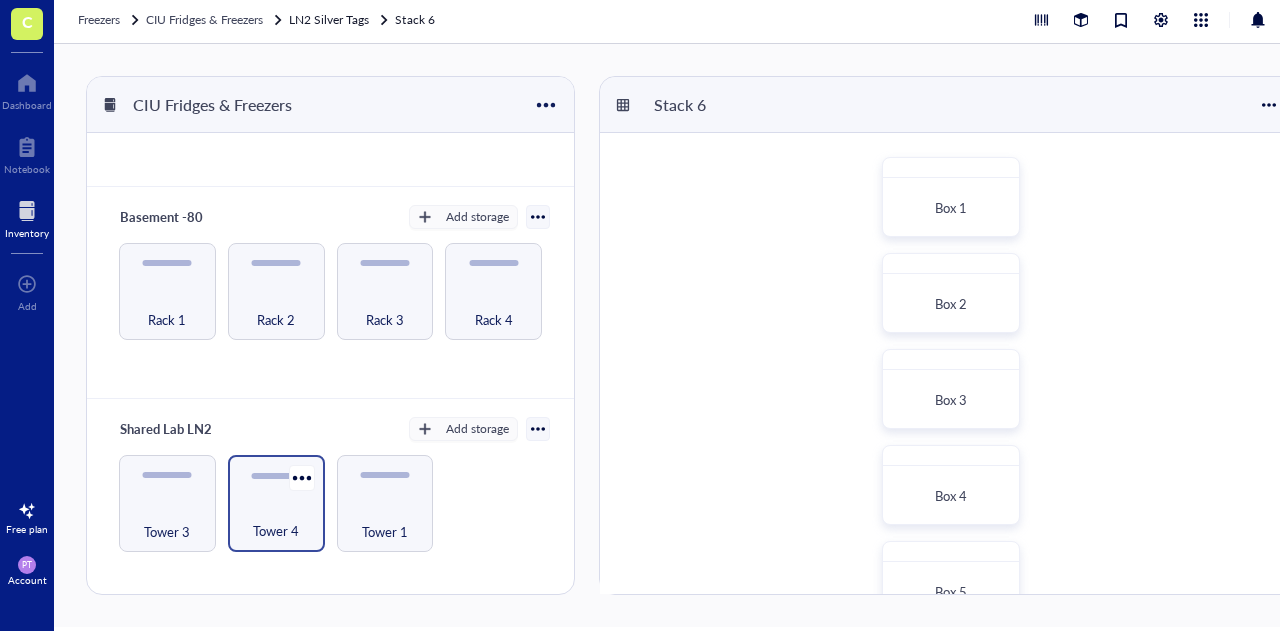 click on "Tower 4" at bounding box center (276, 520) 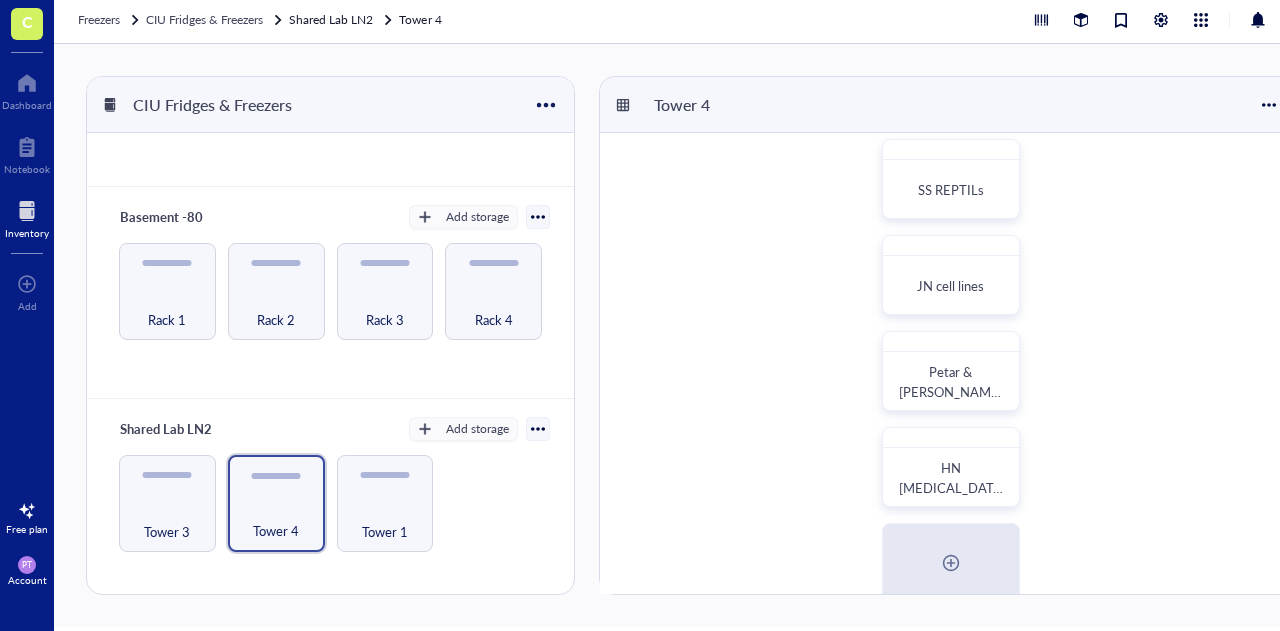 scroll, scrollTop: 6, scrollLeft: 0, axis: vertical 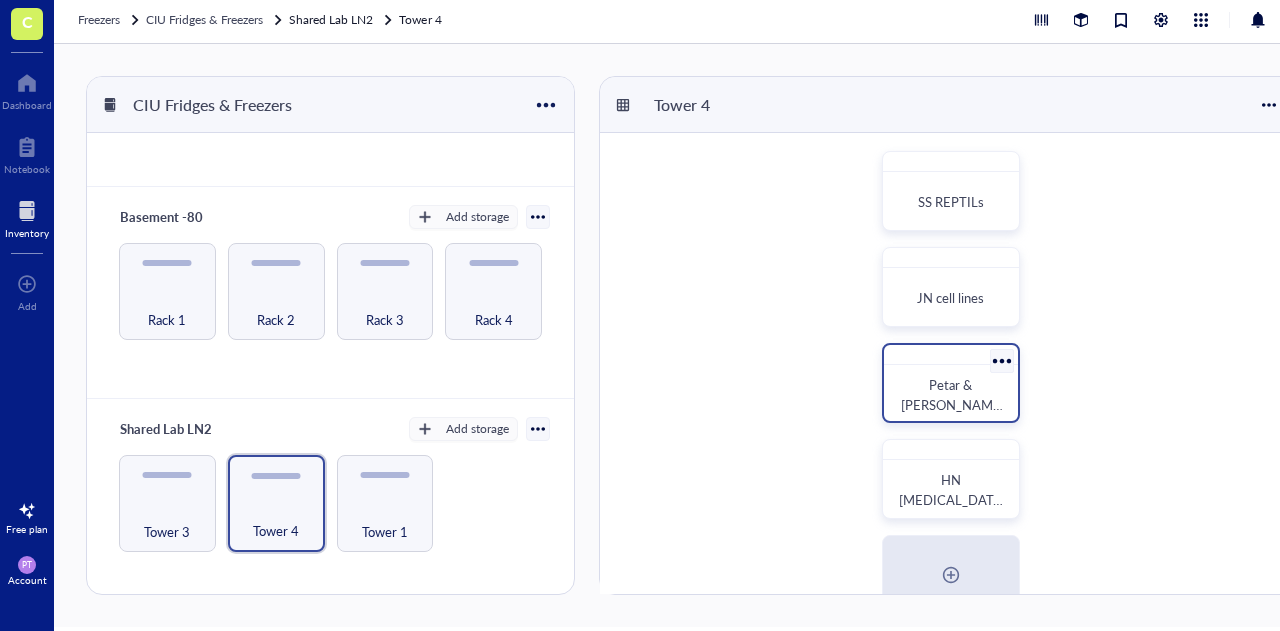 click on "Petar & [PERSON_NAME]'s Cell Lines" at bounding box center (952, 404) 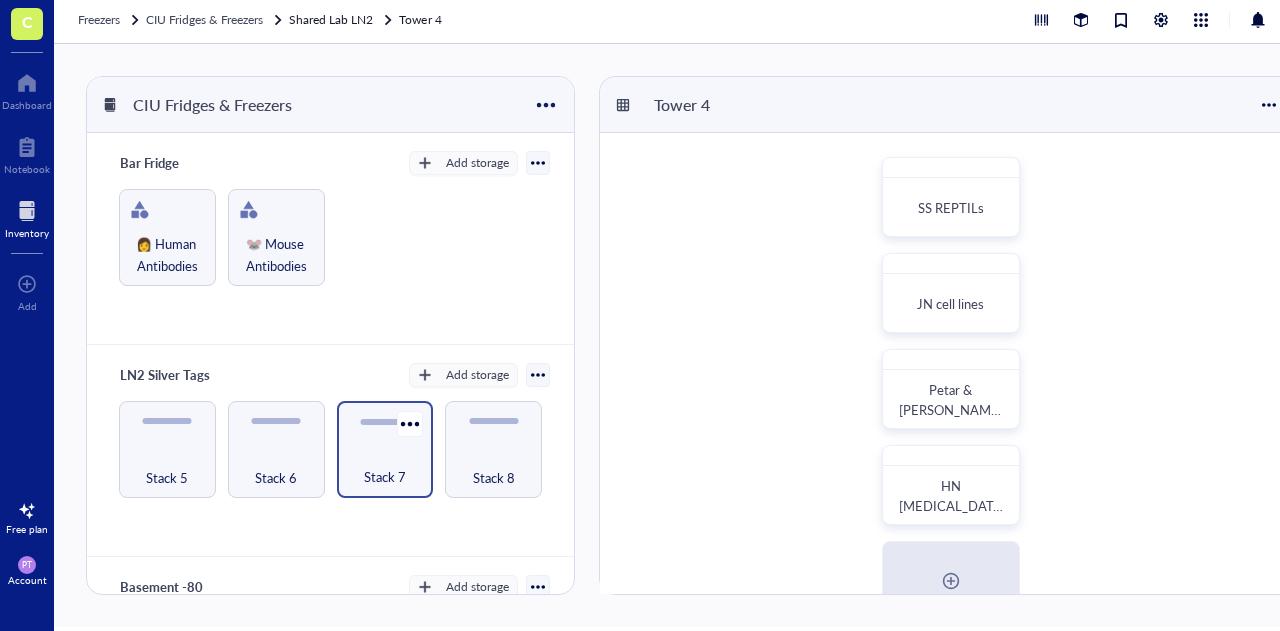click on "Stack 7" at bounding box center (385, 466) 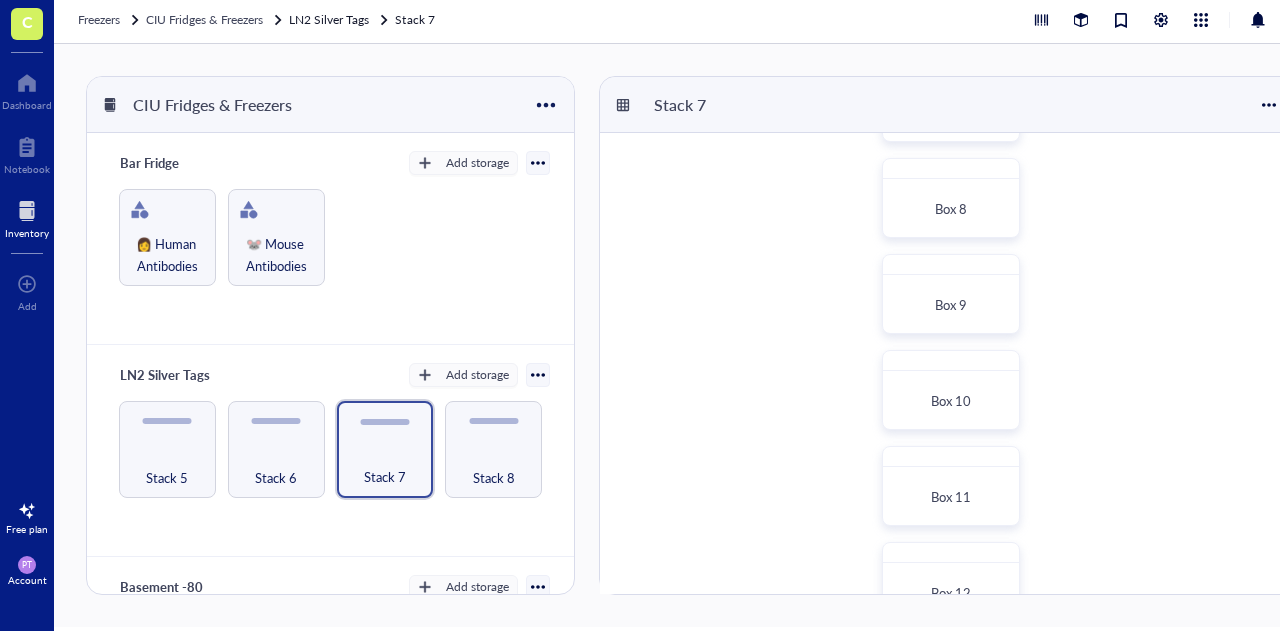 scroll, scrollTop: 818, scrollLeft: 0, axis: vertical 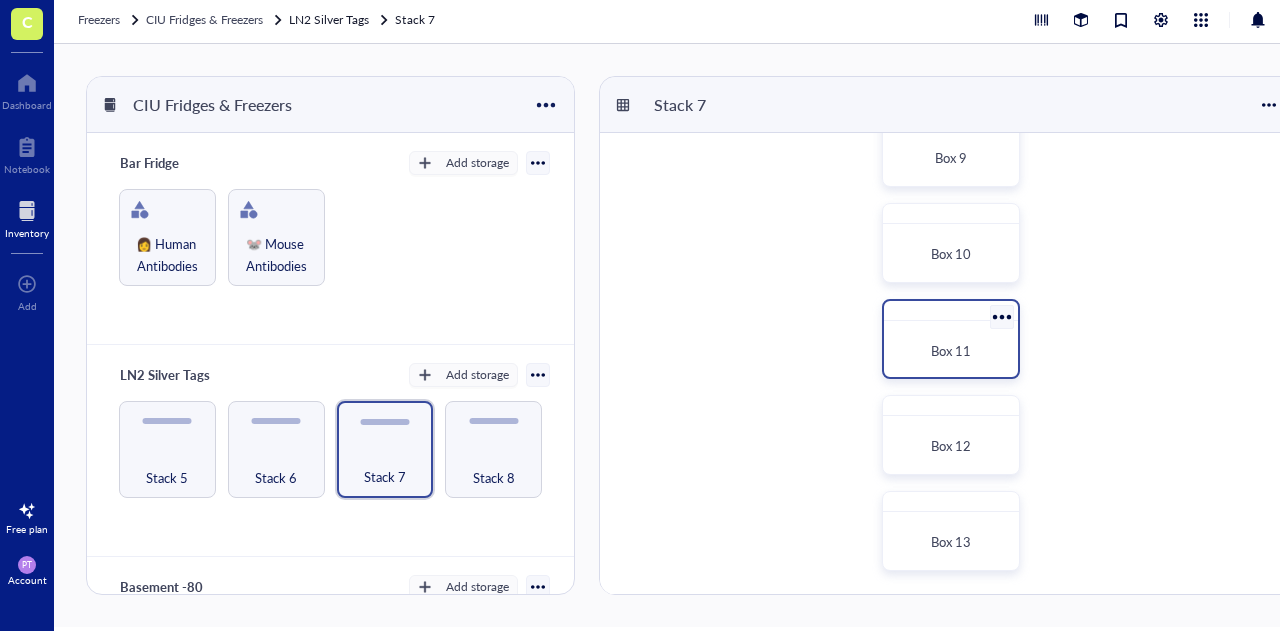 click on "Box 11" at bounding box center [951, 351] 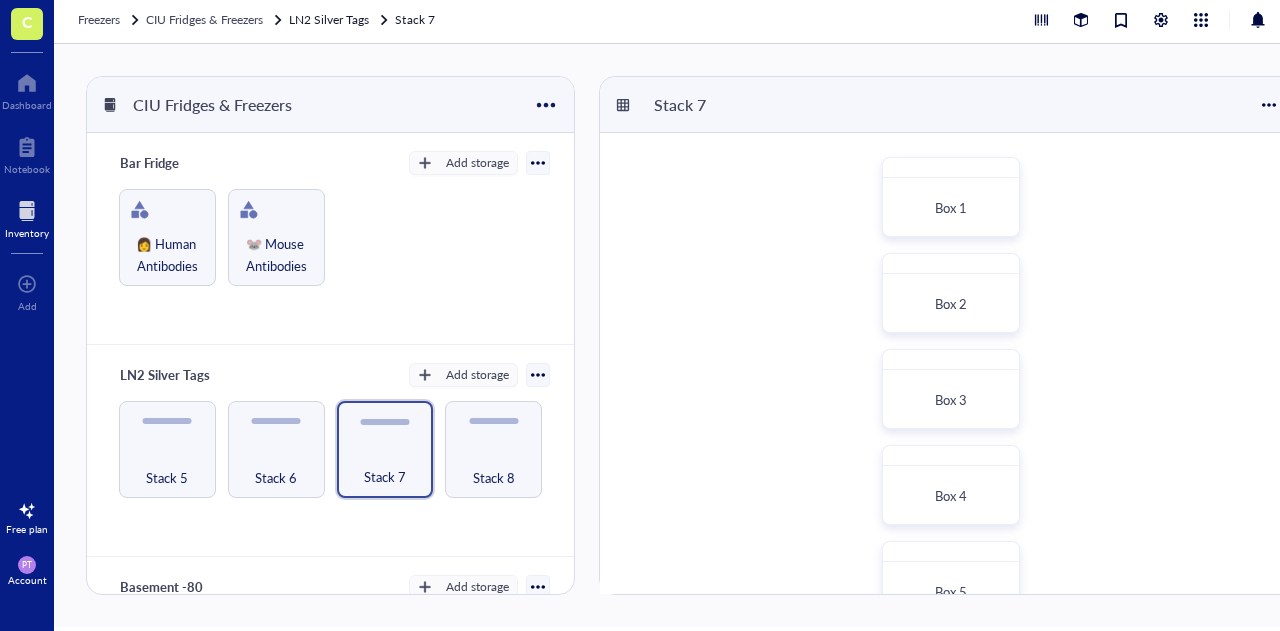 click on "Box 1 Box 2 Box 3 Box 4 Box 5 Box 6 Box 7 Box 8 Box 9 Box 10 Box 11 Box 12 Box 13" at bounding box center [950, 773] 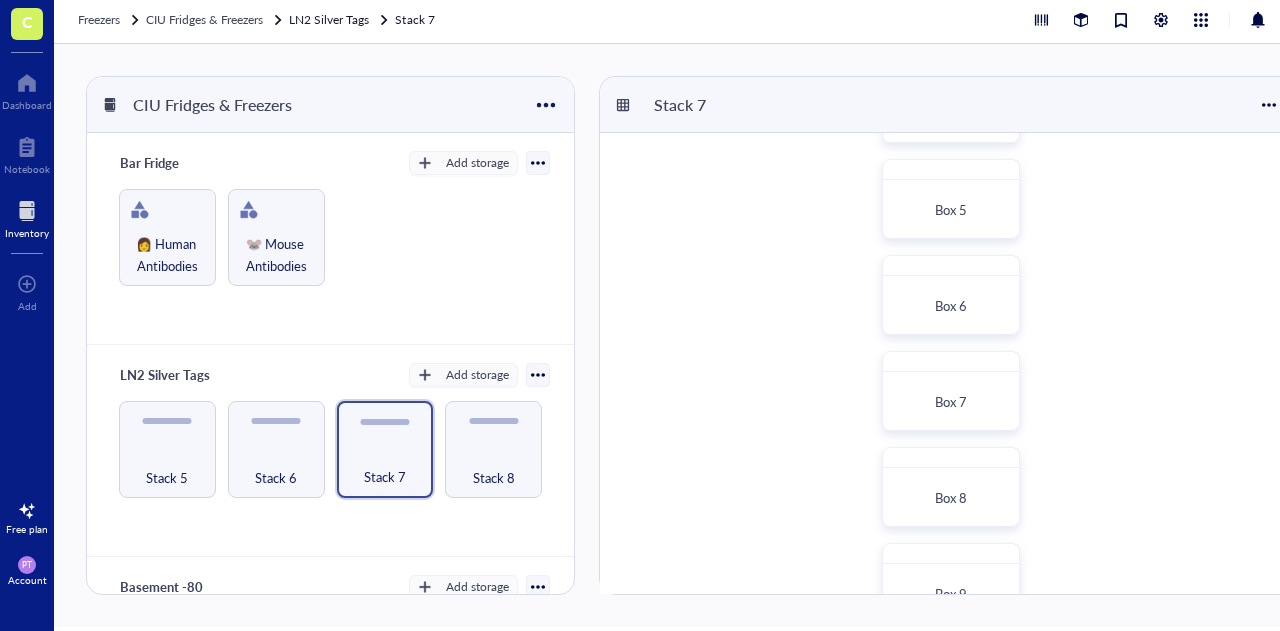 scroll, scrollTop: 517, scrollLeft: 0, axis: vertical 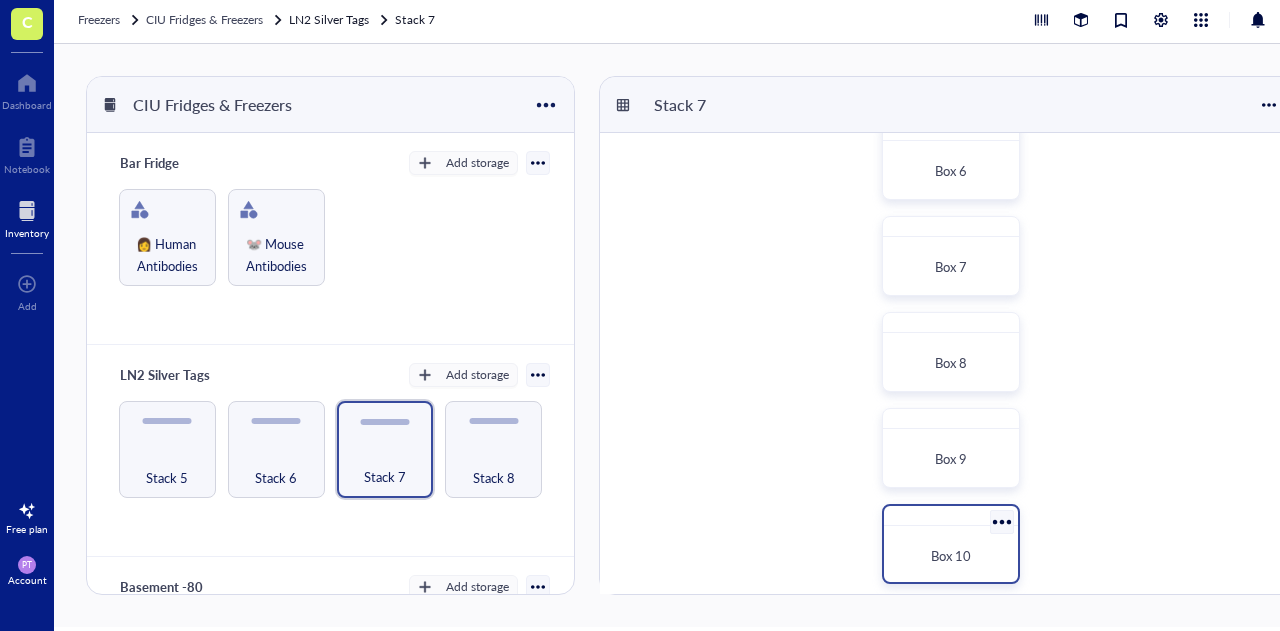 click on "Box 10" at bounding box center [951, 556] 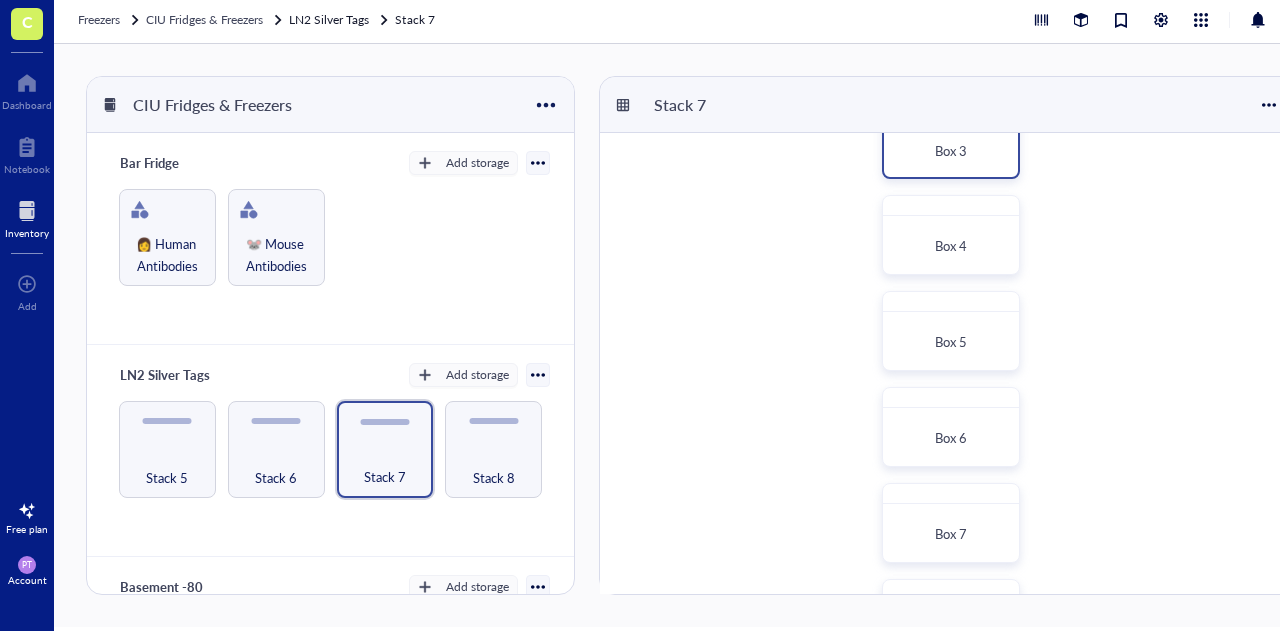 scroll, scrollTop: 249, scrollLeft: 0, axis: vertical 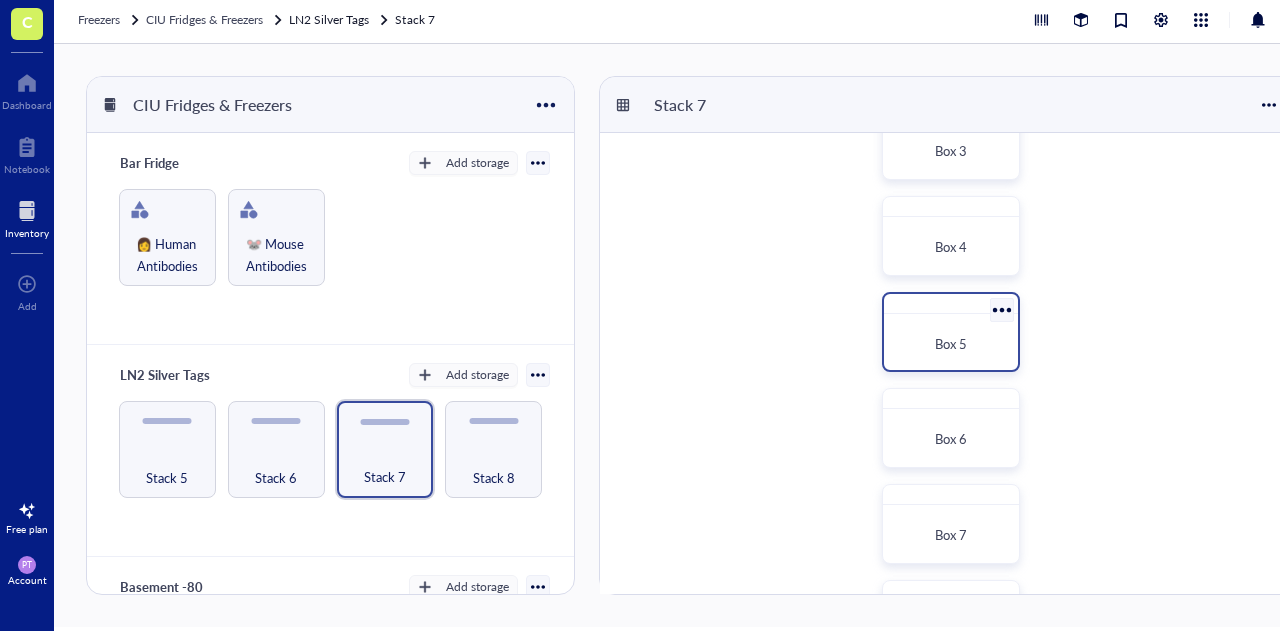 click on "Box 5" at bounding box center (951, 344) 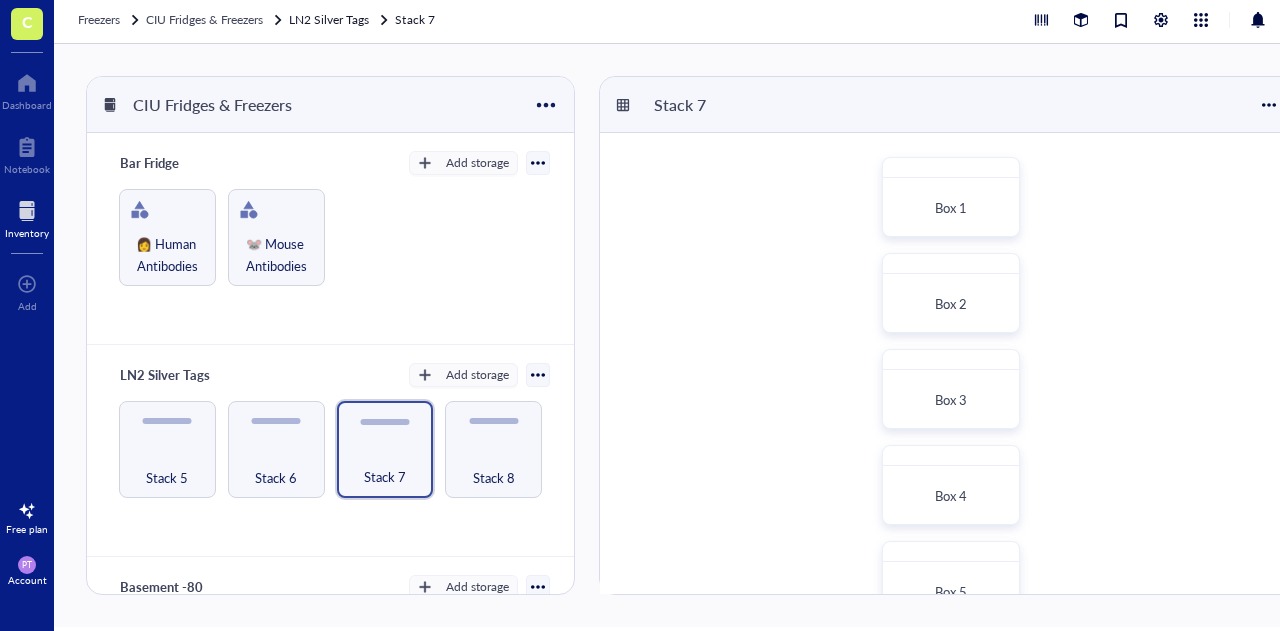 scroll, scrollTop: 0, scrollLeft: 0, axis: both 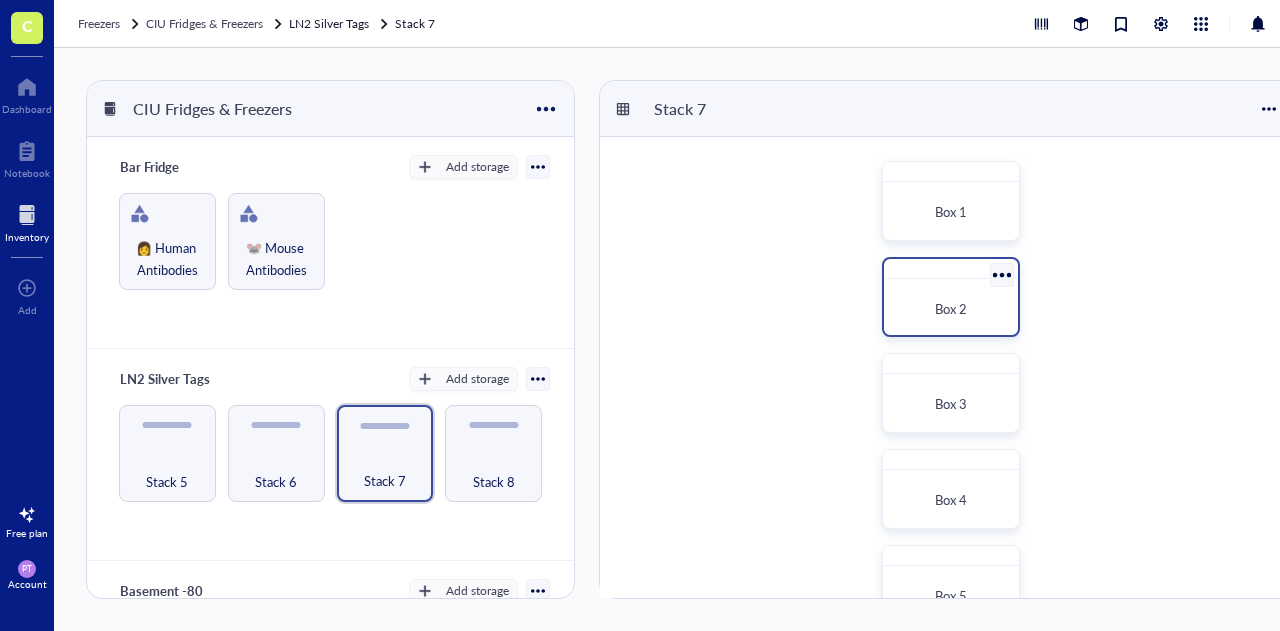 click on "Box 2" at bounding box center (951, 309) 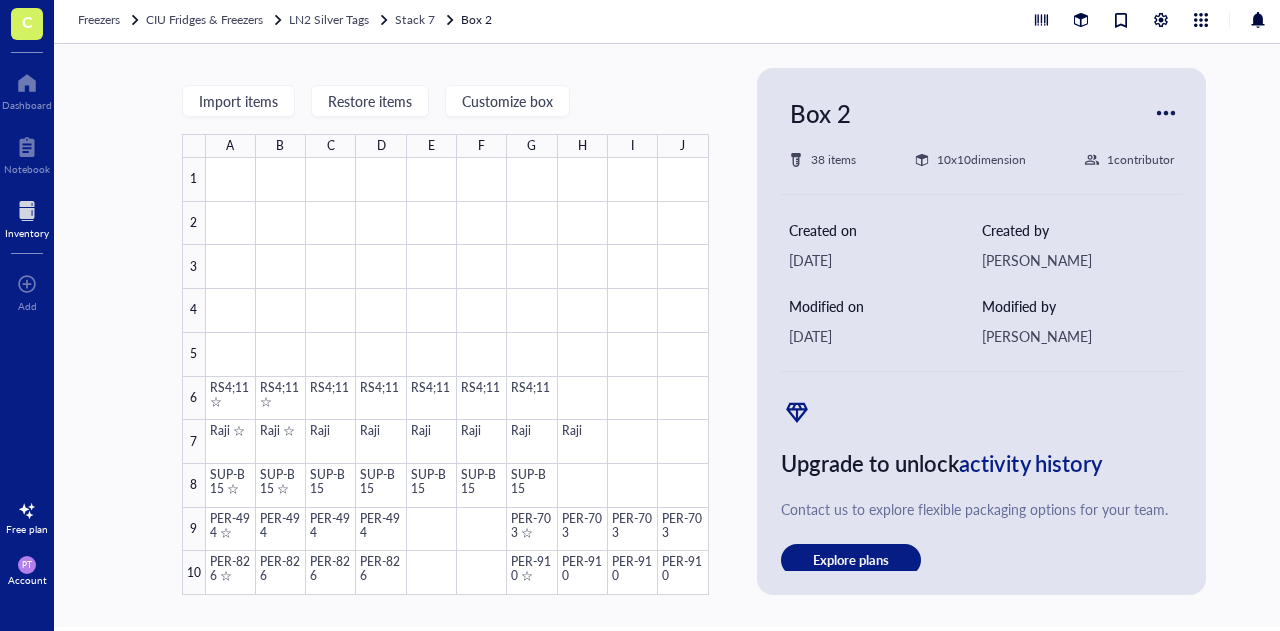 scroll, scrollTop: 2, scrollLeft: 0, axis: vertical 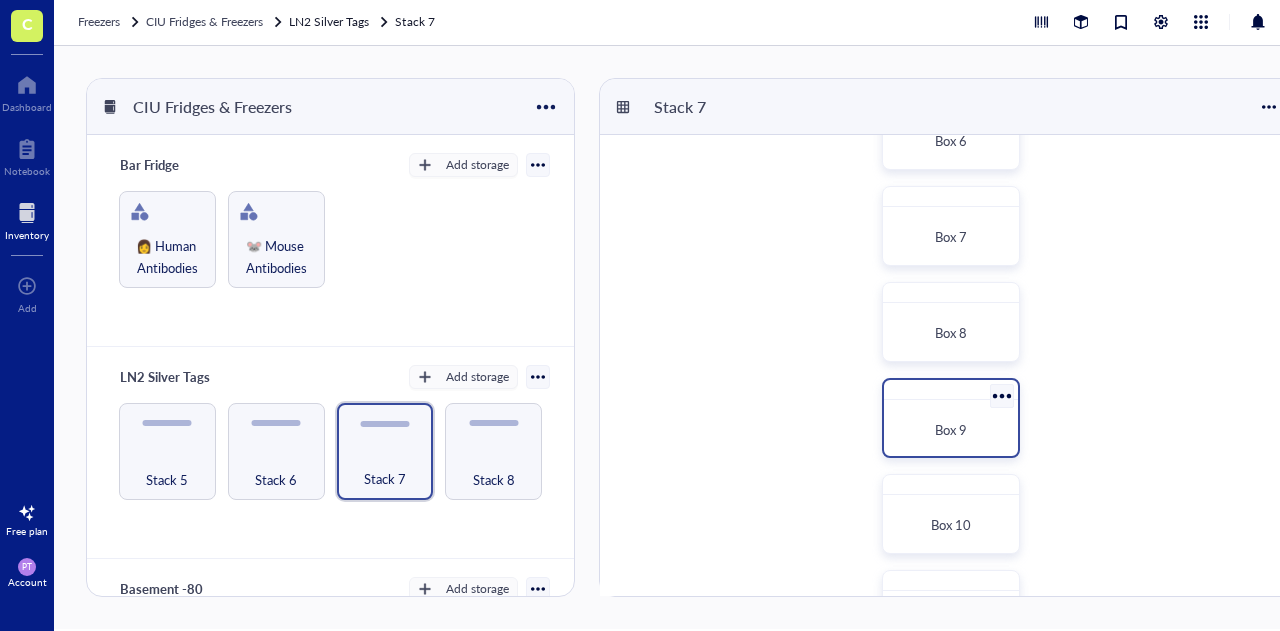 click on "Box 9" at bounding box center [951, 429] 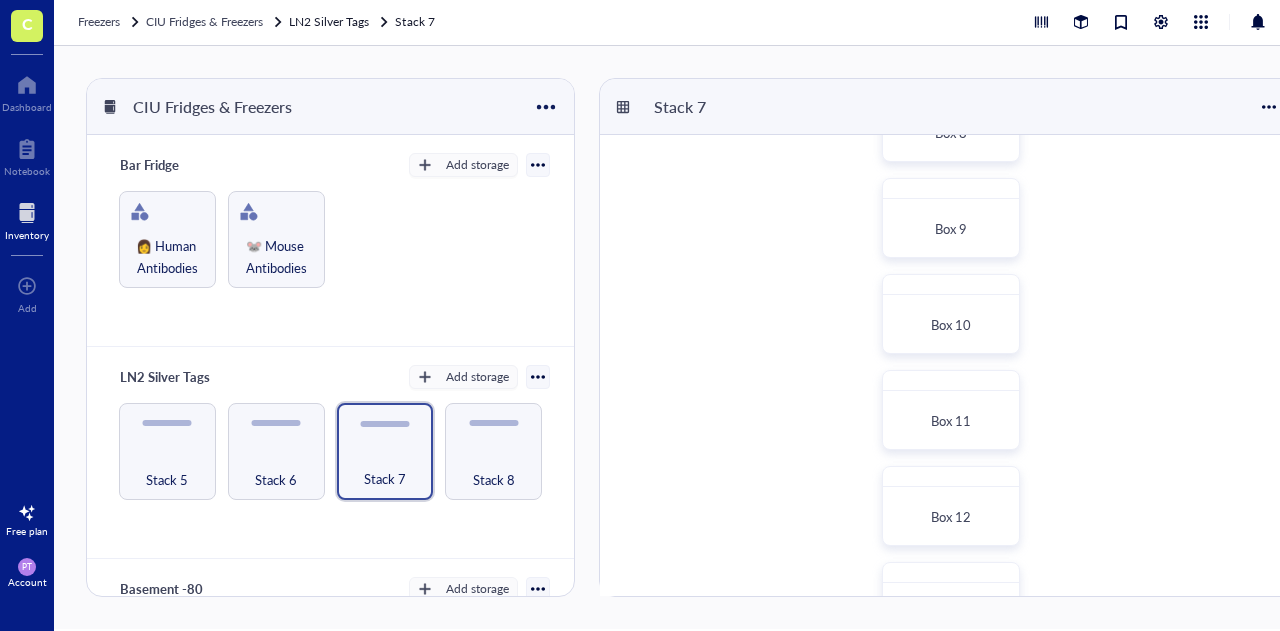 scroll, scrollTop: 818, scrollLeft: 0, axis: vertical 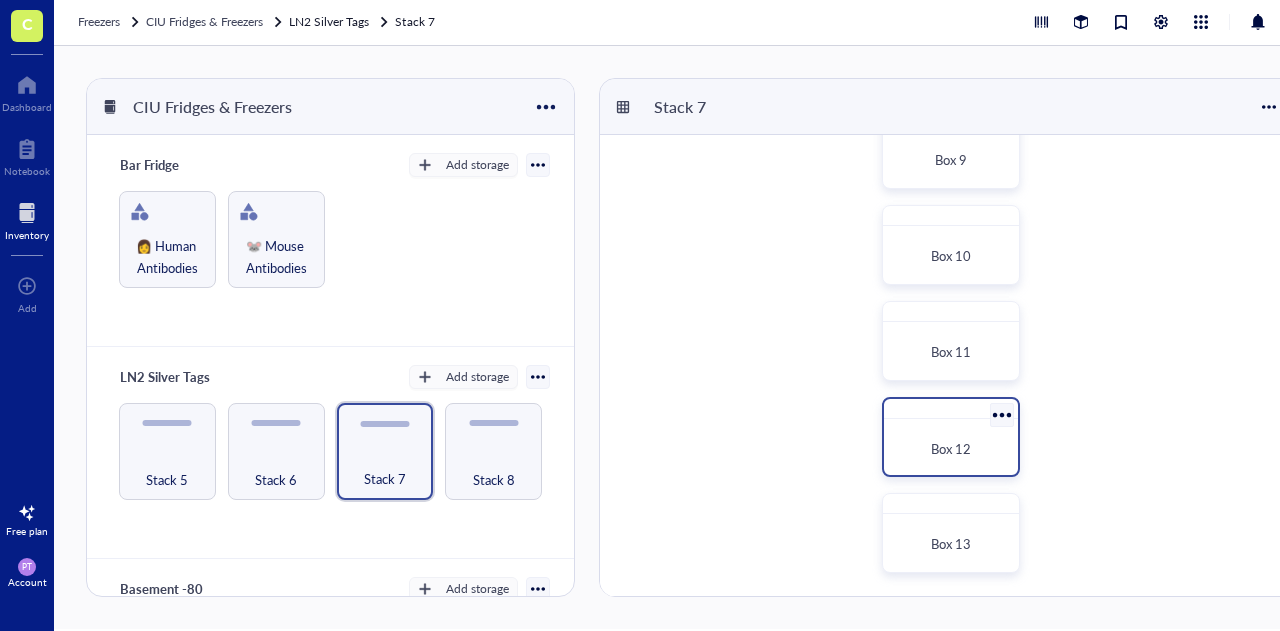 click on "Box 12" at bounding box center [951, 448] 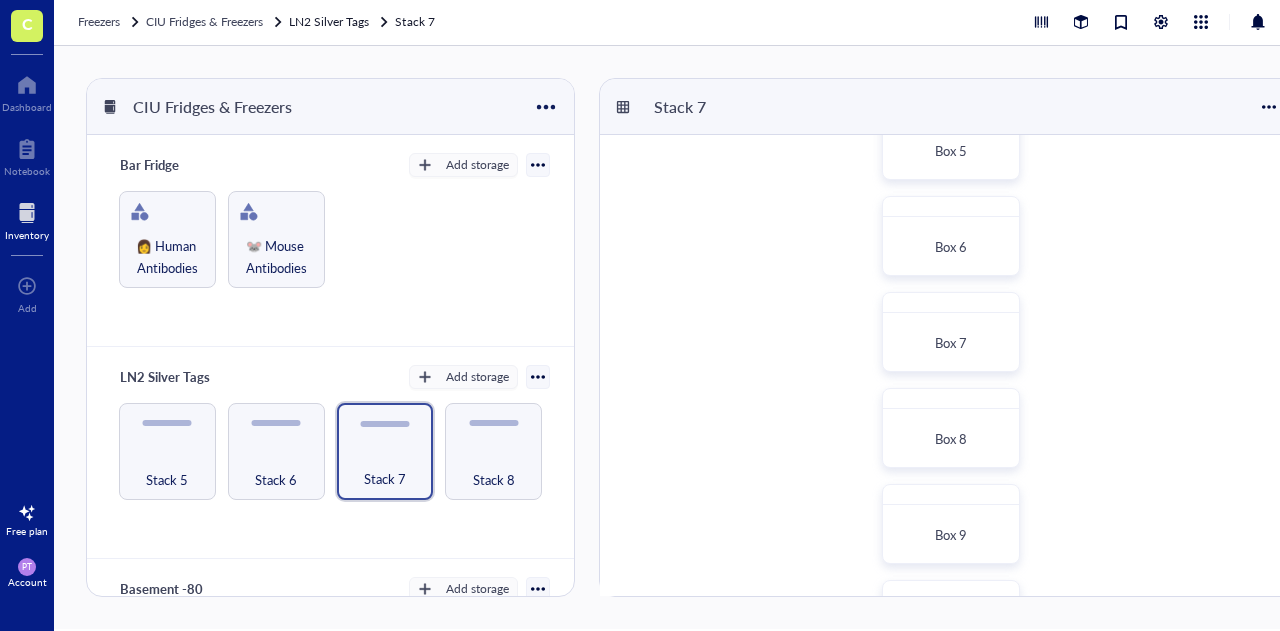 scroll, scrollTop: 444, scrollLeft: 0, axis: vertical 